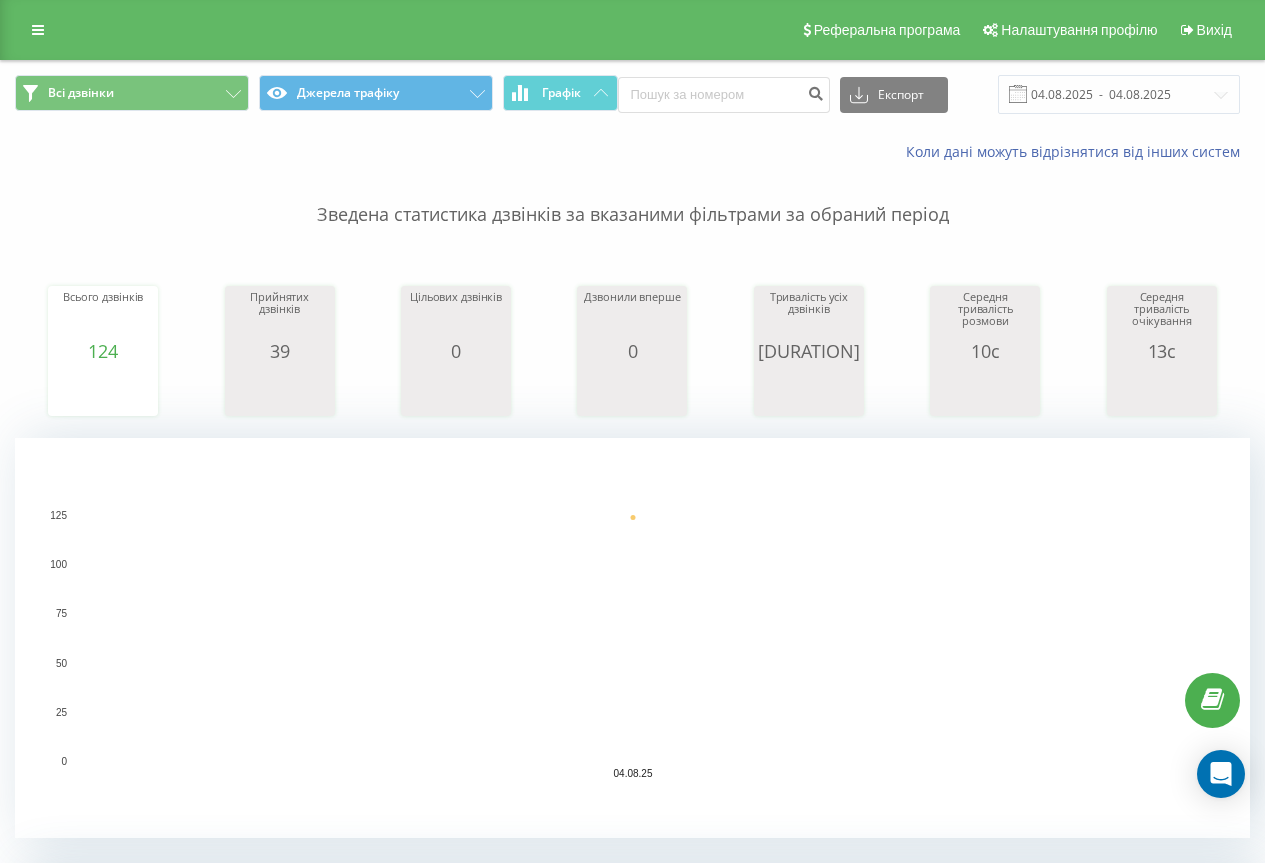 scroll, scrollTop: 0, scrollLeft: 0, axis: both 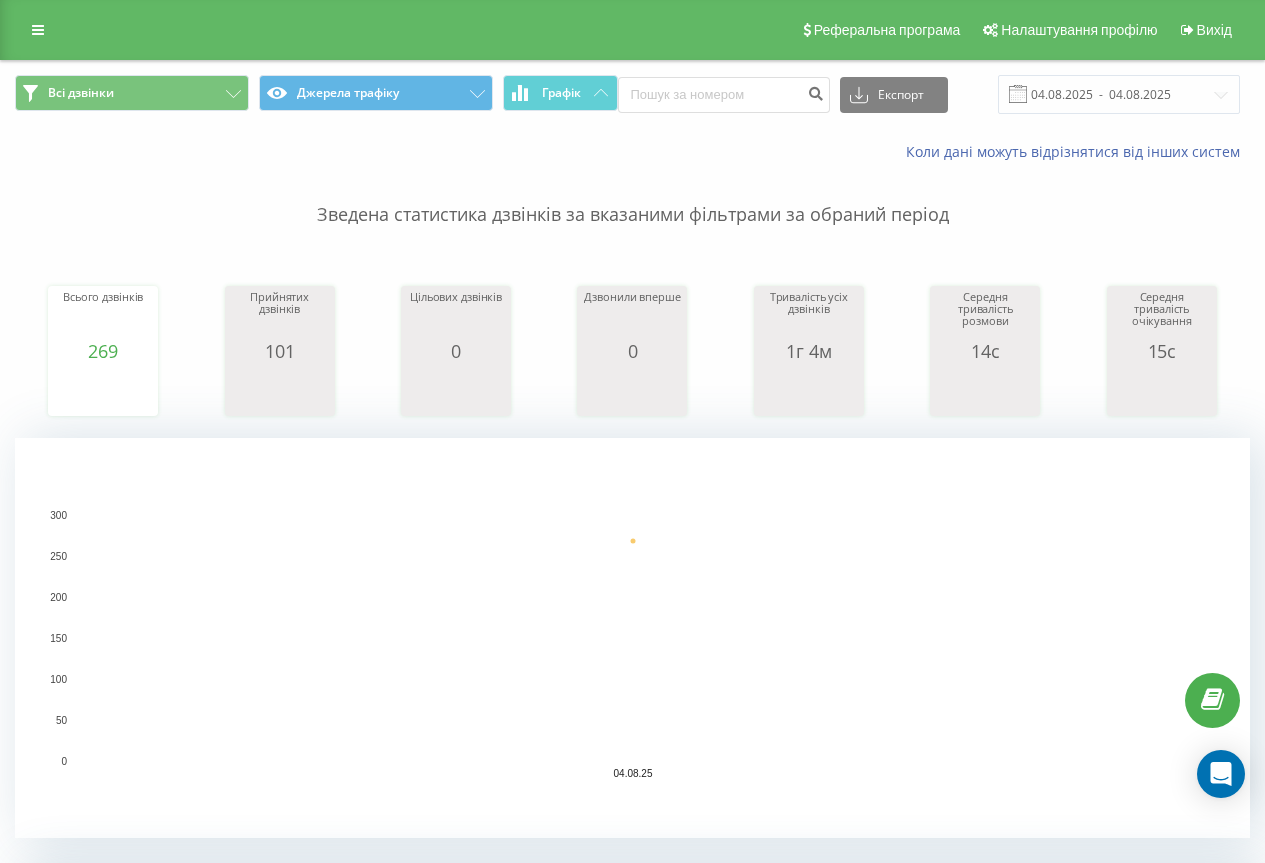 click on "Всі дзвінки Джерела трафіку Графік Експорт .csv .xls .xlsx 04.08.2025  -  04.08.2025 Коли дані можуть відрізнятися вiд інших систем Зведена статистика дзвінків за вказаними фільтрами за обраний період Всього дзвінків 269 date totalCalls 04.08.25 269 04.08.25 Прийнятих дзвінків 101 date answeredCalls 04.08.25 101 04.08.25 Цільових дзвінків 0 date properCalls 04.08.25 0 04.08.25 Дзвонили вперше 0 date uniqueCalls 04.08.25 0 04.08.25 Тривалість усіх дзвінків 1г 4м date allConversationsLength 04.08.25 3,840 04.08.25 Середня тривалість розмови 14с date averageConversationTime 04.08.25 14 04.08.25 Середня тривалість очікування 15с date averageWaitingTime 04.08.25 14 04.08.25 04.08.25 0 50 100 150 200 250 300 date Всього дзвінків 269" at bounding box center (632, 1285) 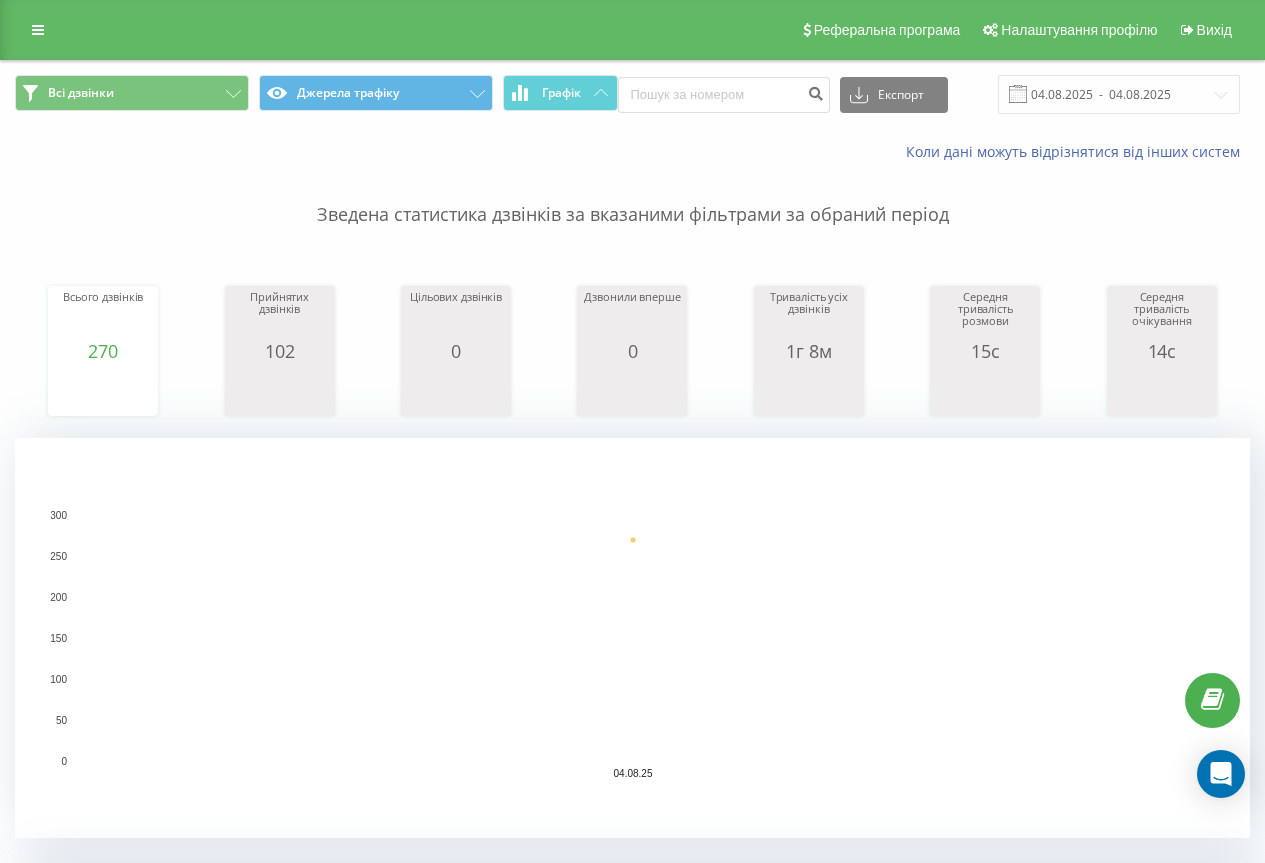 scroll, scrollTop: 0, scrollLeft: 0, axis: both 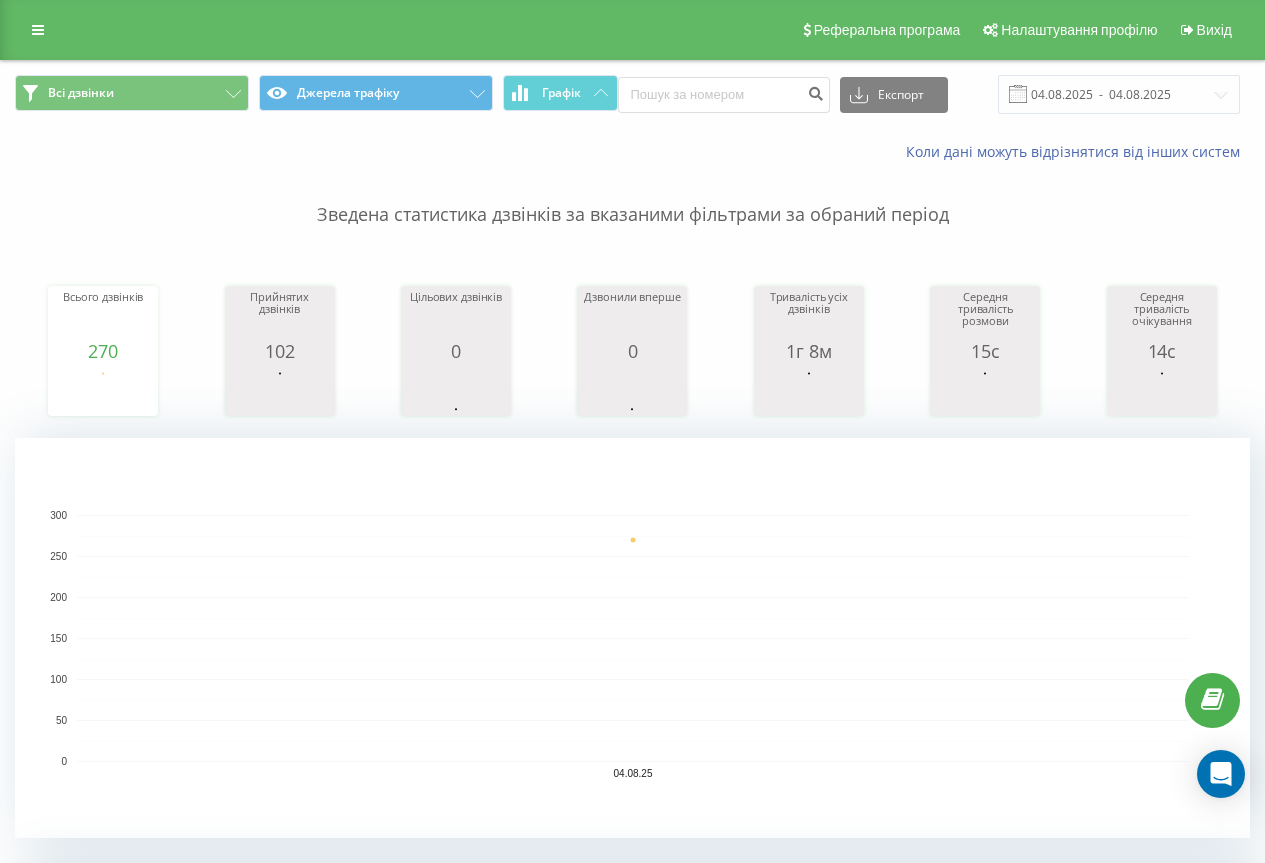 click 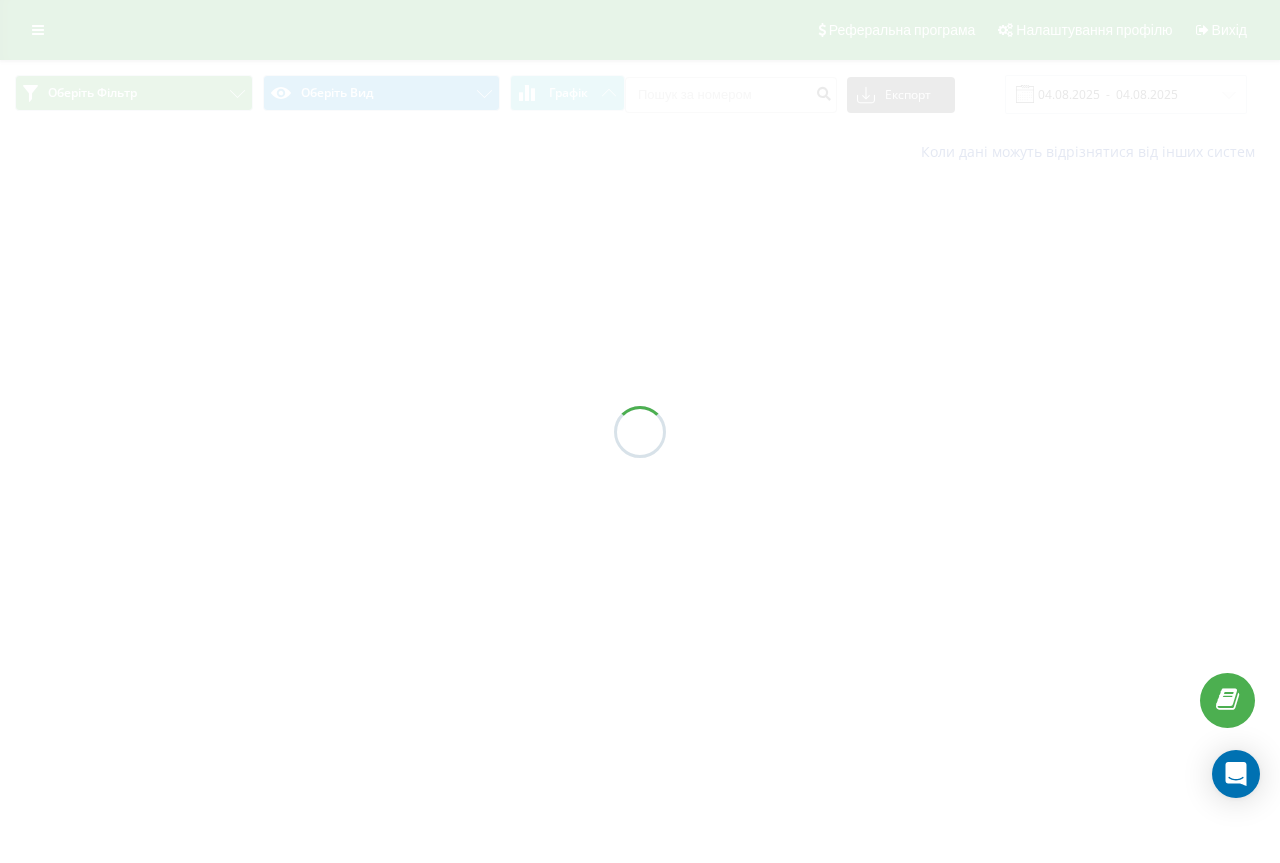 scroll, scrollTop: 0, scrollLeft: 0, axis: both 